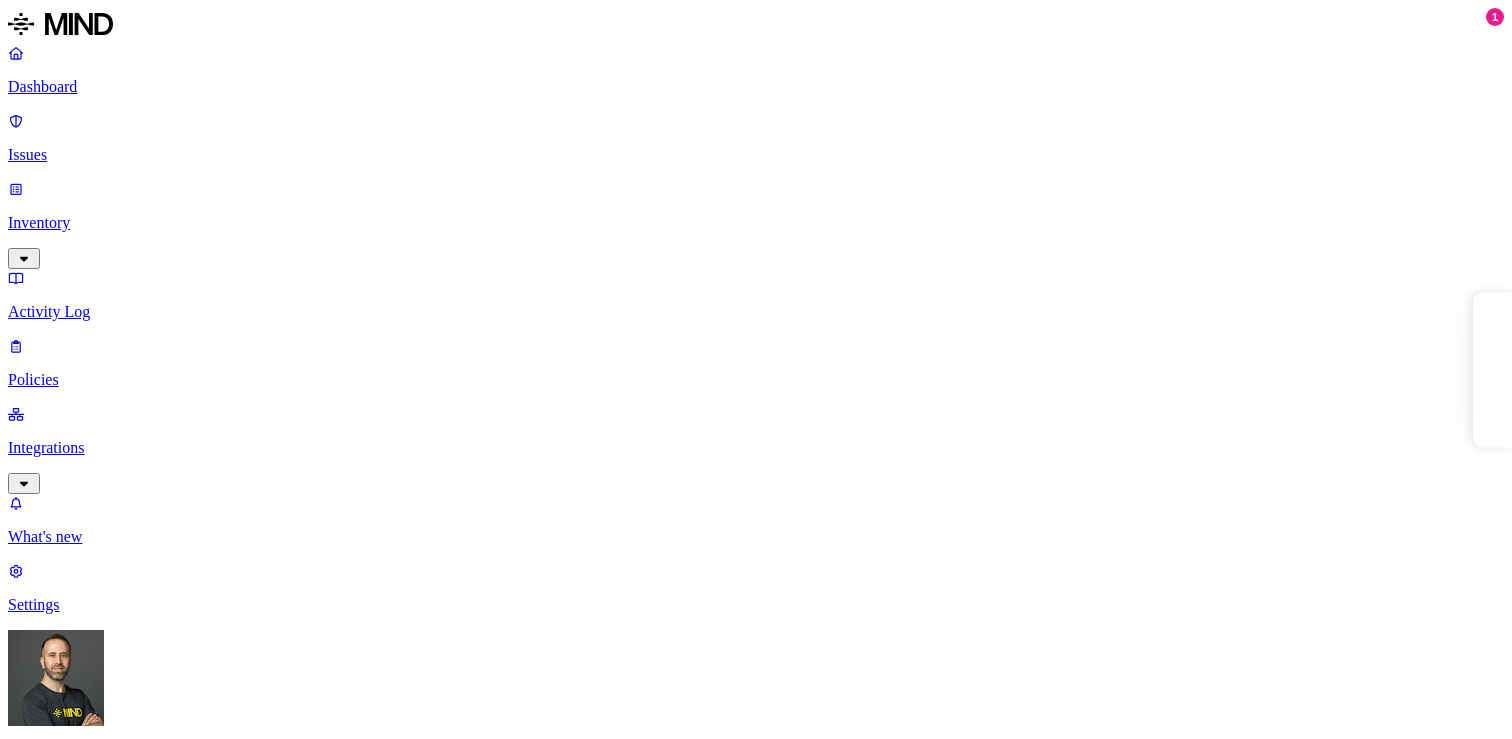 scroll, scrollTop: 0, scrollLeft: 0, axis: both 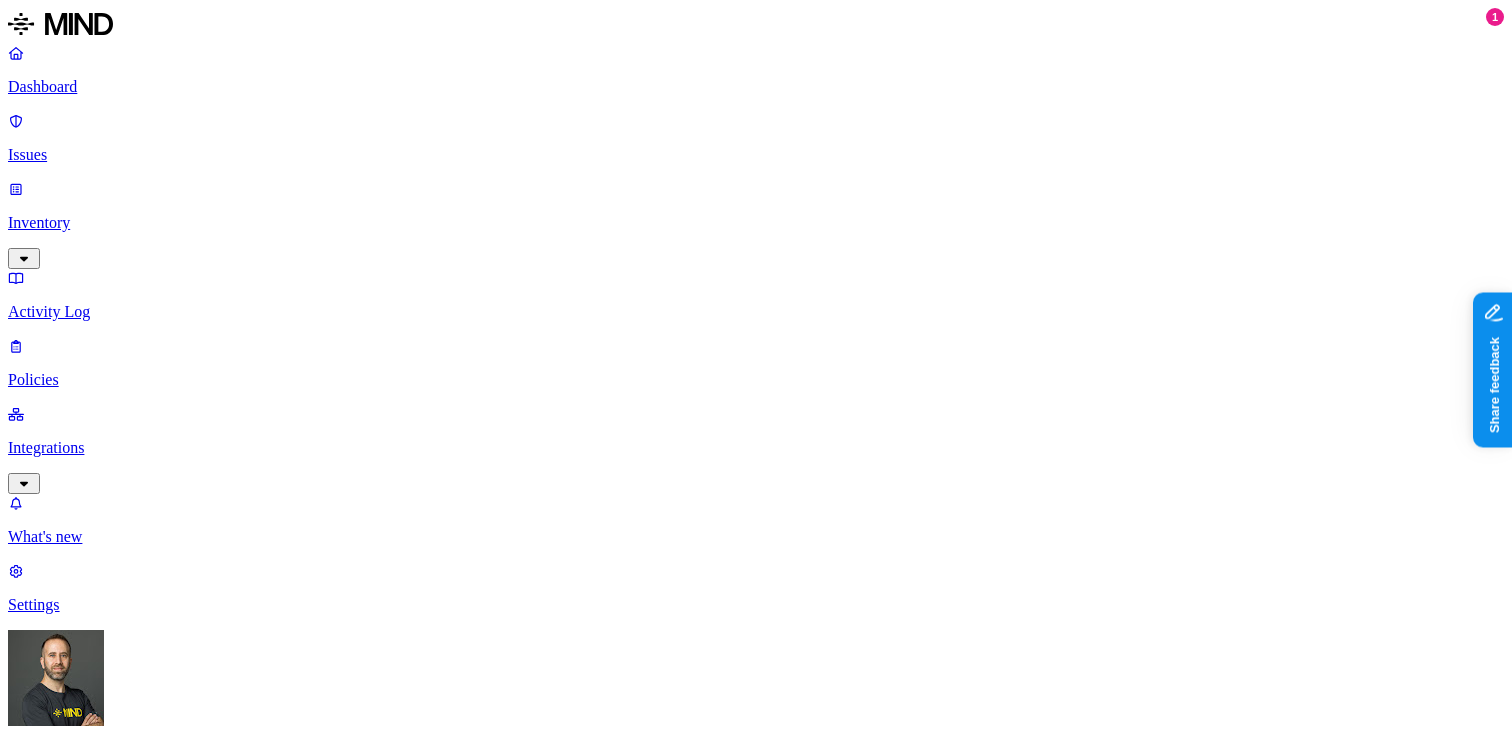 click on "Dashboard Issues Inventory Activity Log Policies Integrations What's new 1 Settings Tom Mayblum Plaid Settings Members Known entities Notification channels Web destinations Branding API Tokens Members Add member 4 Members Member Last login AR Ashwin Ramesh aramesh@plaid.com Jun 17, 2025, 04:23 AM JD James Dollbaum jdollbaum@plaid.com Jul 9, 2025, 07:58 PM DS dseidman@plaid.com Pending PD pdavid@plaid.com Pending" at bounding box center (756, 819) 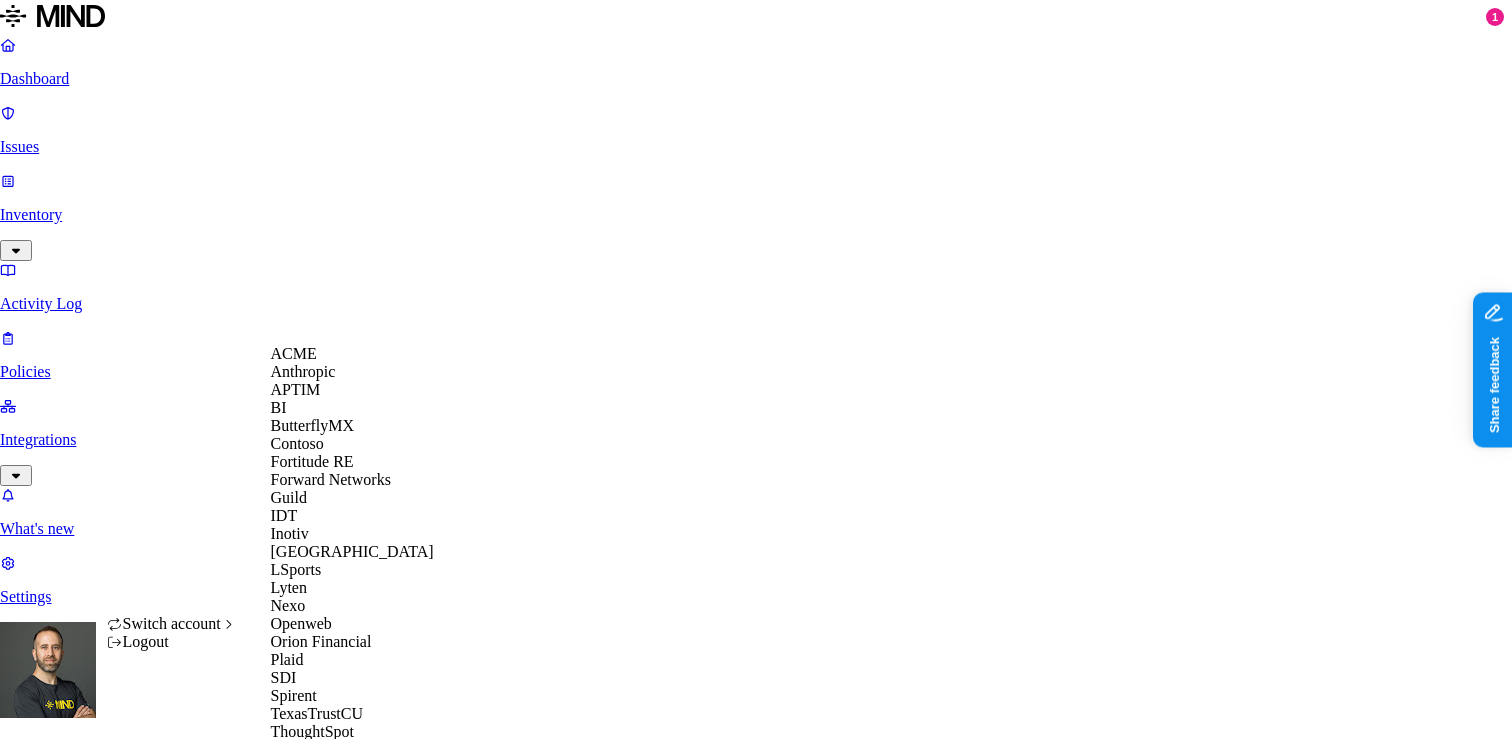 click on "ACME" at bounding box center [352, 354] 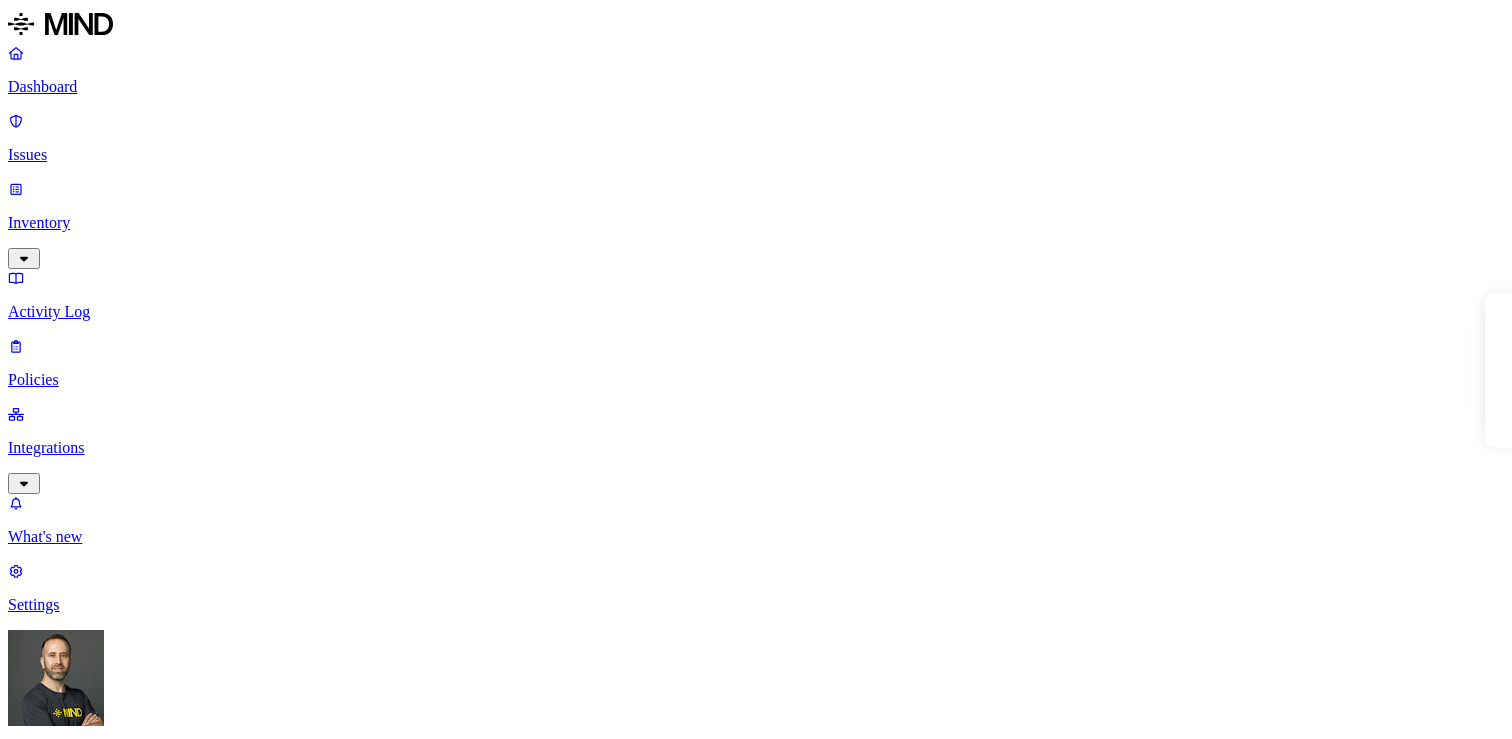 scroll, scrollTop: 0, scrollLeft: 0, axis: both 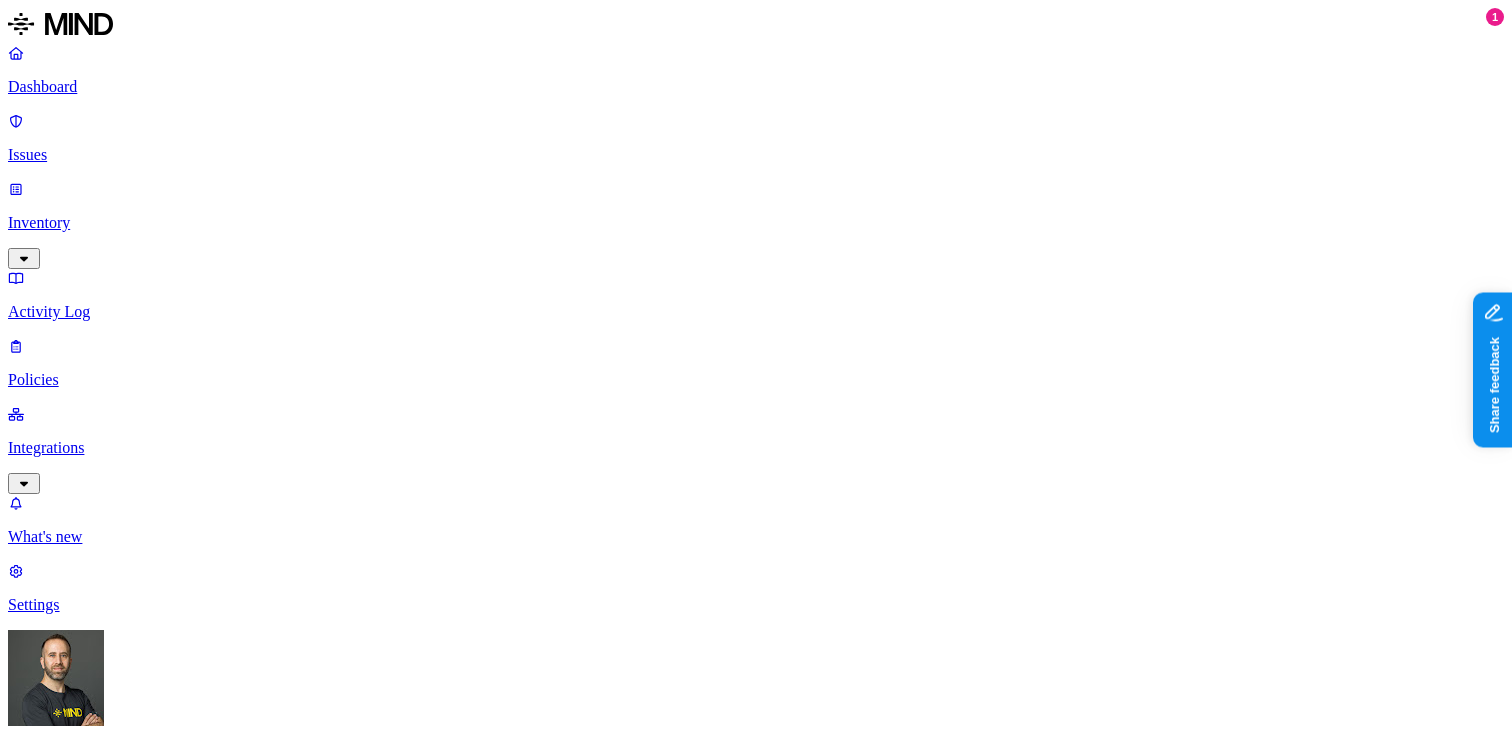 click on "Policies" at bounding box center (756, 380) 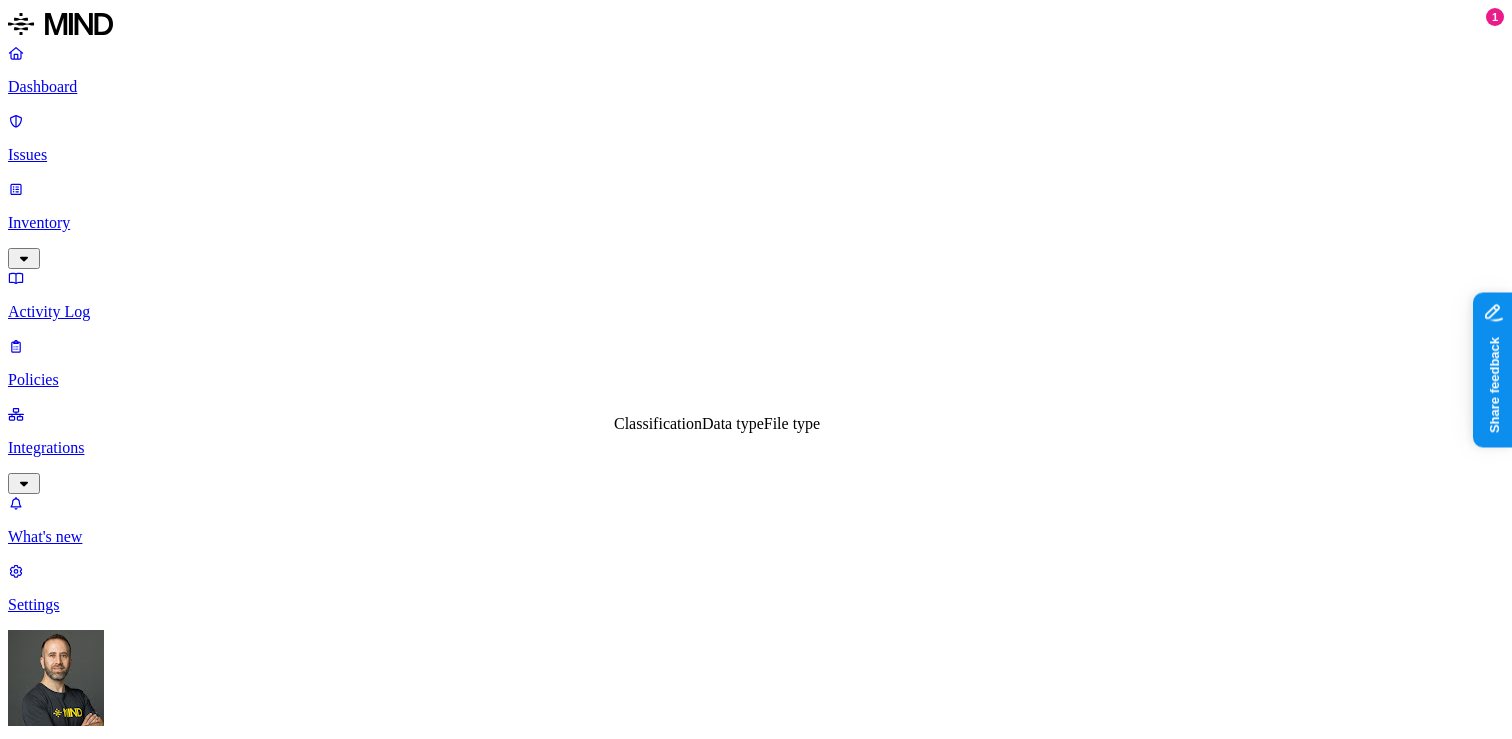 click on "File type" at bounding box center (792, 423) 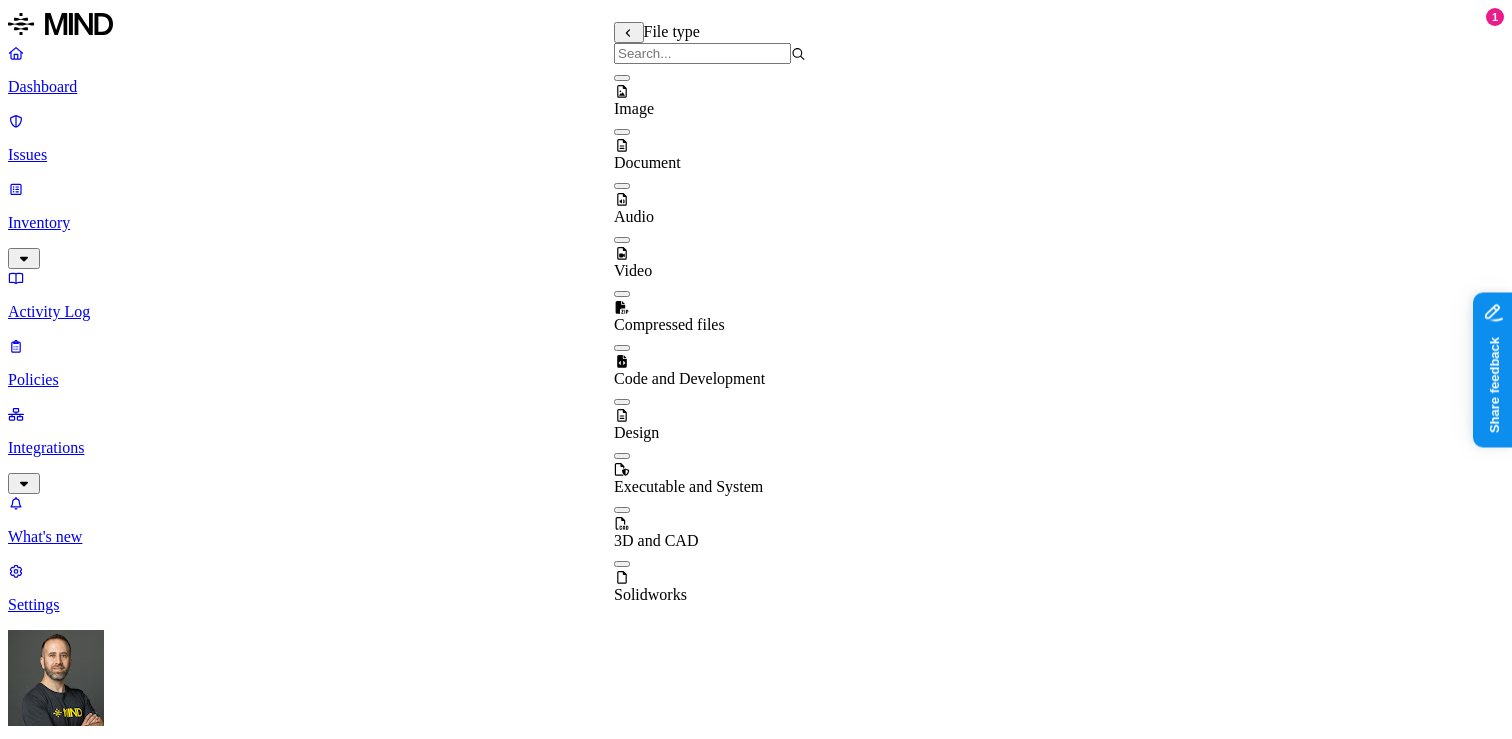 scroll, scrollTop: 32, scrollLeft: 0, axis: vertical 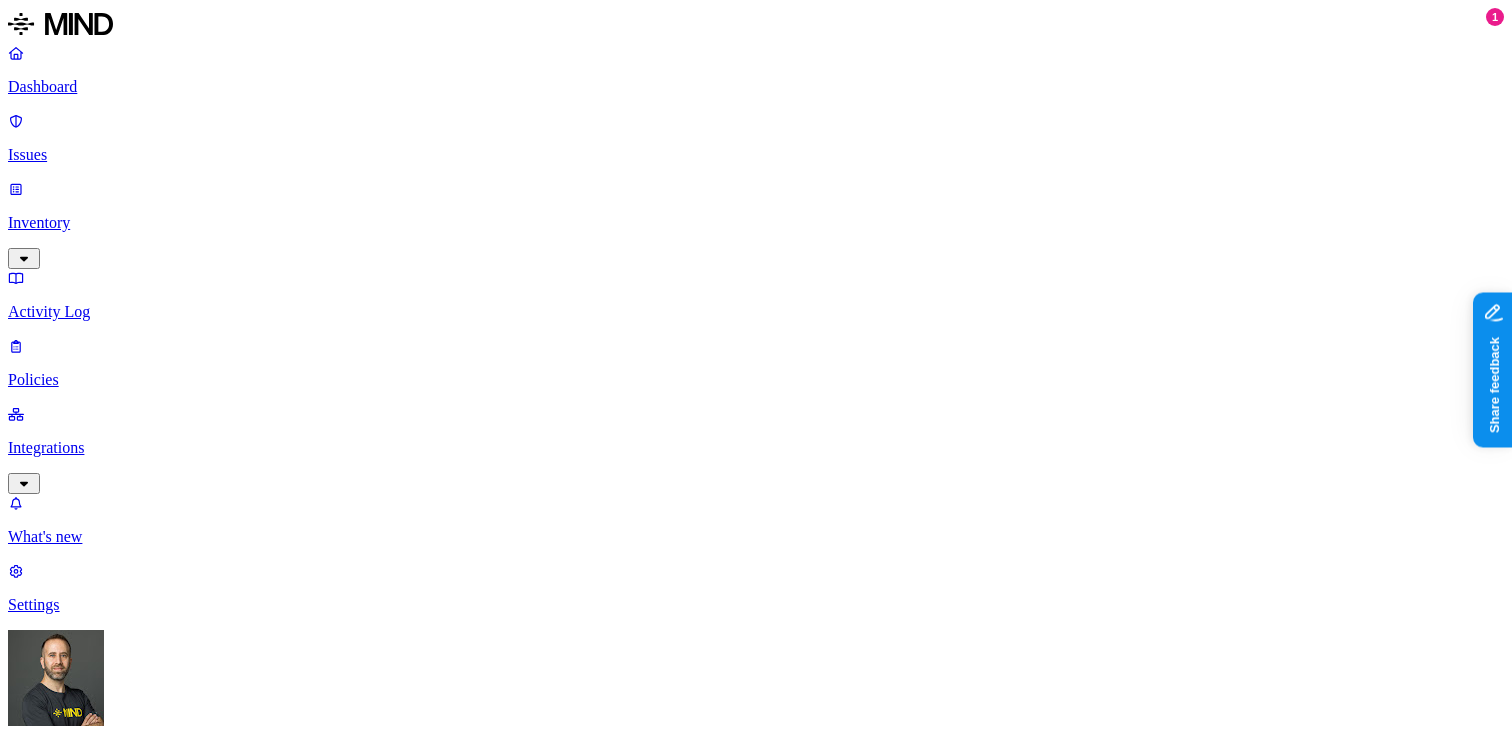 click on "Cancel" at bounding box center (37, 1900) 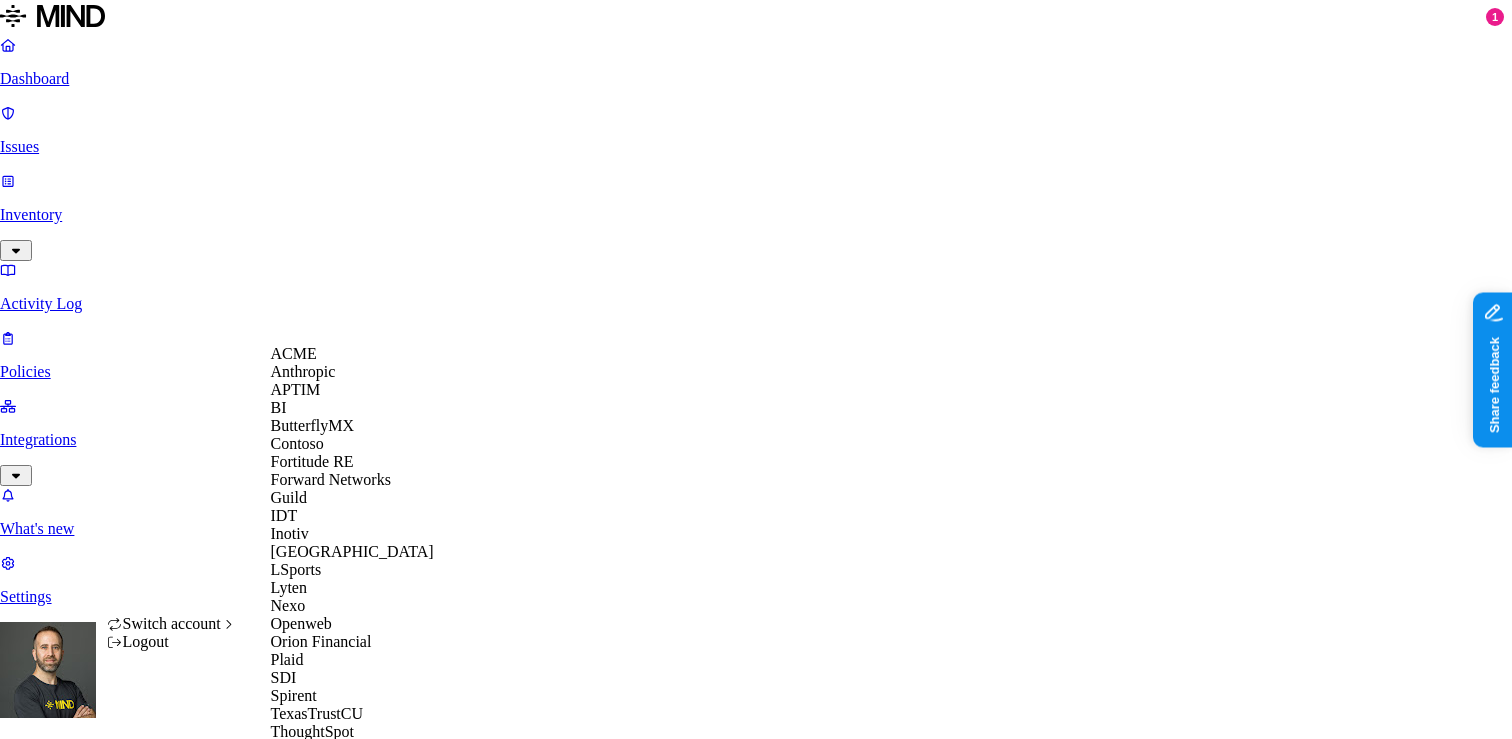 scroll, scrollTop: 560, scrollLeft: 0, axis: vertical 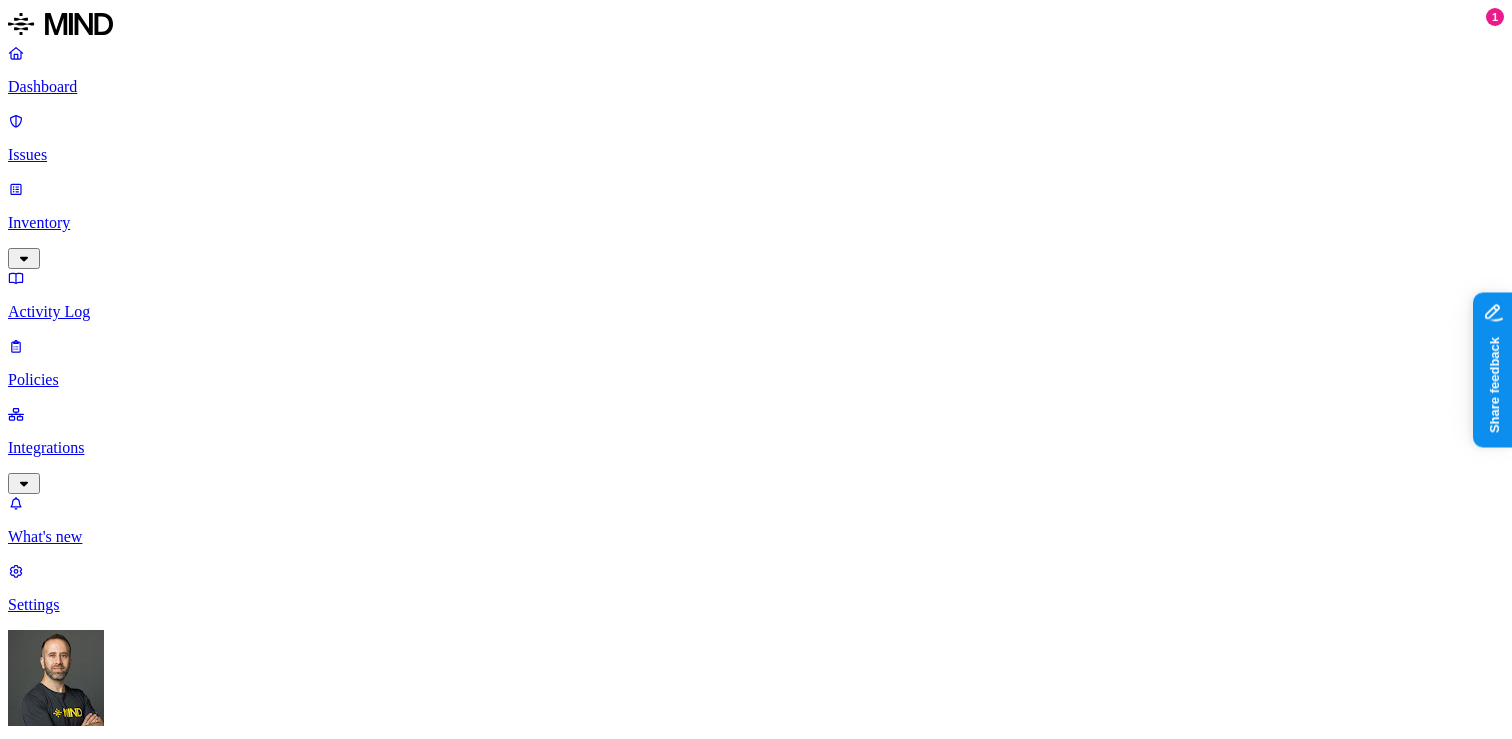 click 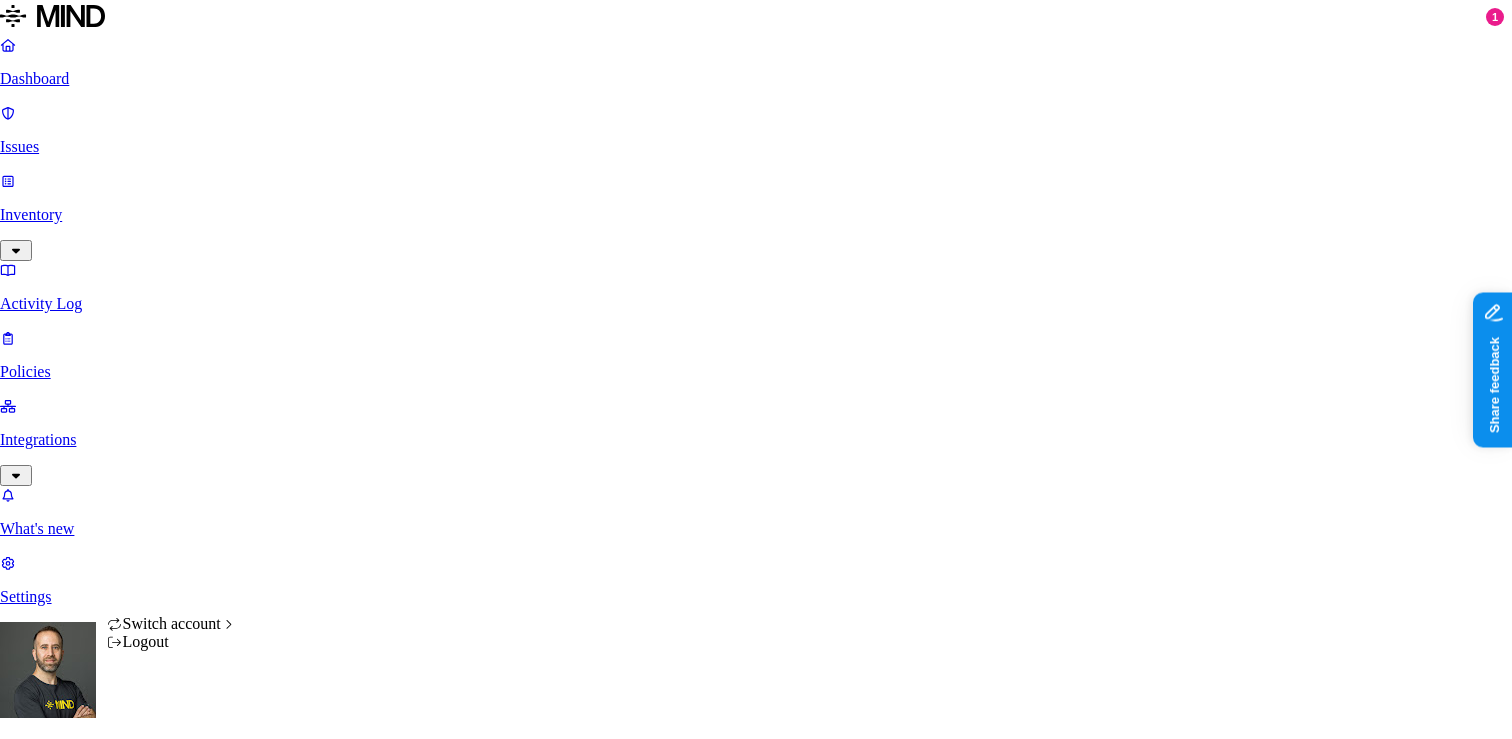 click on "Dashboard Issues Inventory Activity Log Policies Integrations What's new 1 Settings Tom Mayblum Plaid Policies Create Policy Environment Severity Risk category 20 Rules Active Name Environment Active issues Risk category Secret shared with external user Cloud 6 Exposure Credit card number shared with external user Cloud 209 Exposure SSN shared with external user Cloud 184 Exposure Valid key detected in resource Cloud 22 Exposure Resource shared externally by risky user Cloud 0 Exposure Suspicious file deletions by a risky user Cloud 0 Insider threat Suspicious downloads by a risky user Cloud 0 Insider threat Resource with SSN accessed Cloud 3111 Exposure Suspicious downloads of sensitive data by a user Cloud 1756 Insider threat SSN detected in resource Cloud 1043 Exposure Credit card detected in resource Cloud 572 Exposure Secrets detected in resource Cloud 286 Exposure PII upload to the web Endpoint 6 Exfiltration PCI upload to the web Endpoint 0 Exfiltration Secret upload to the web Endpoint 0 513" at bounding box center (756, 1068) 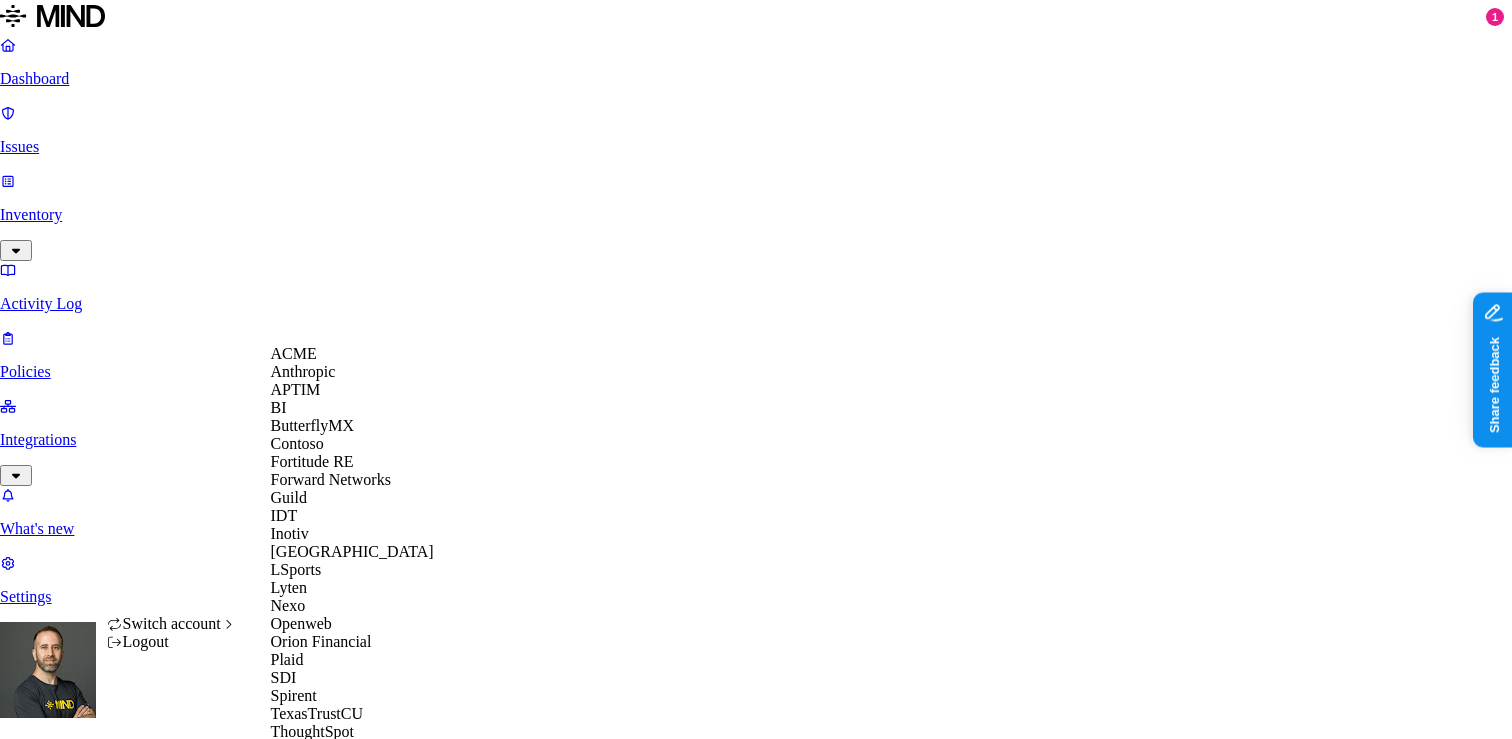 click on "APTIM" at bounding box center (296, 389) 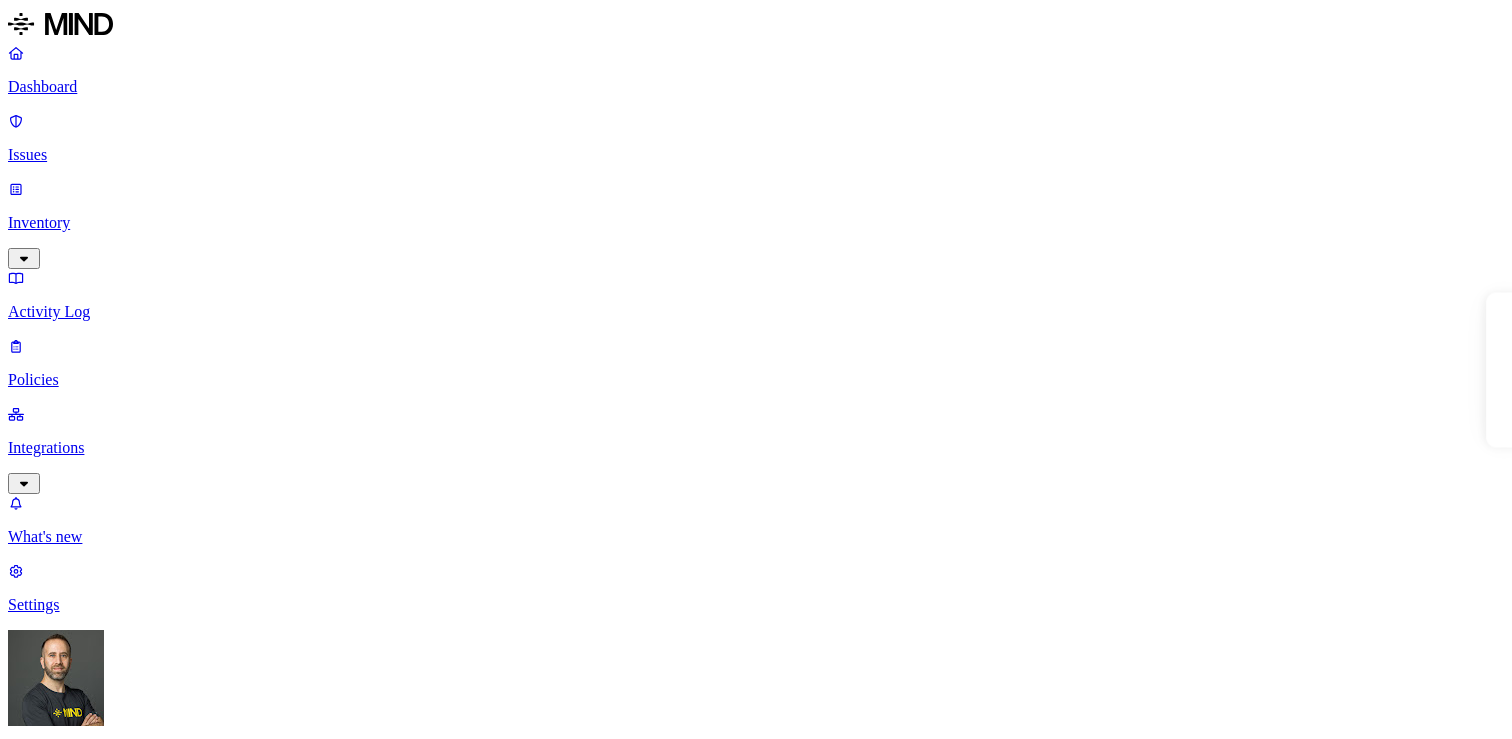 scroll, scrollTop: 0, scrollLeft: 0, axis: both 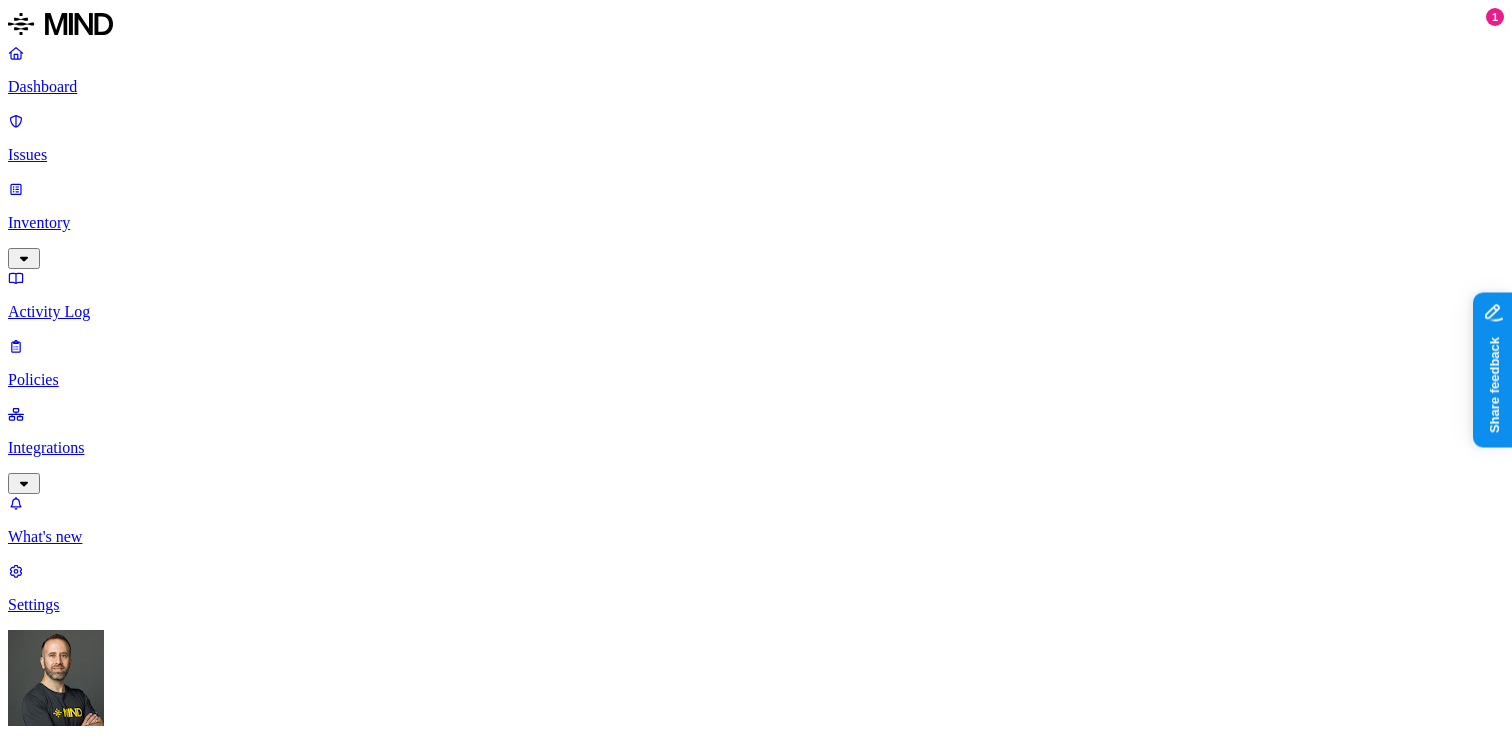 click on "Create Policy" at bounding box center (63, 912) 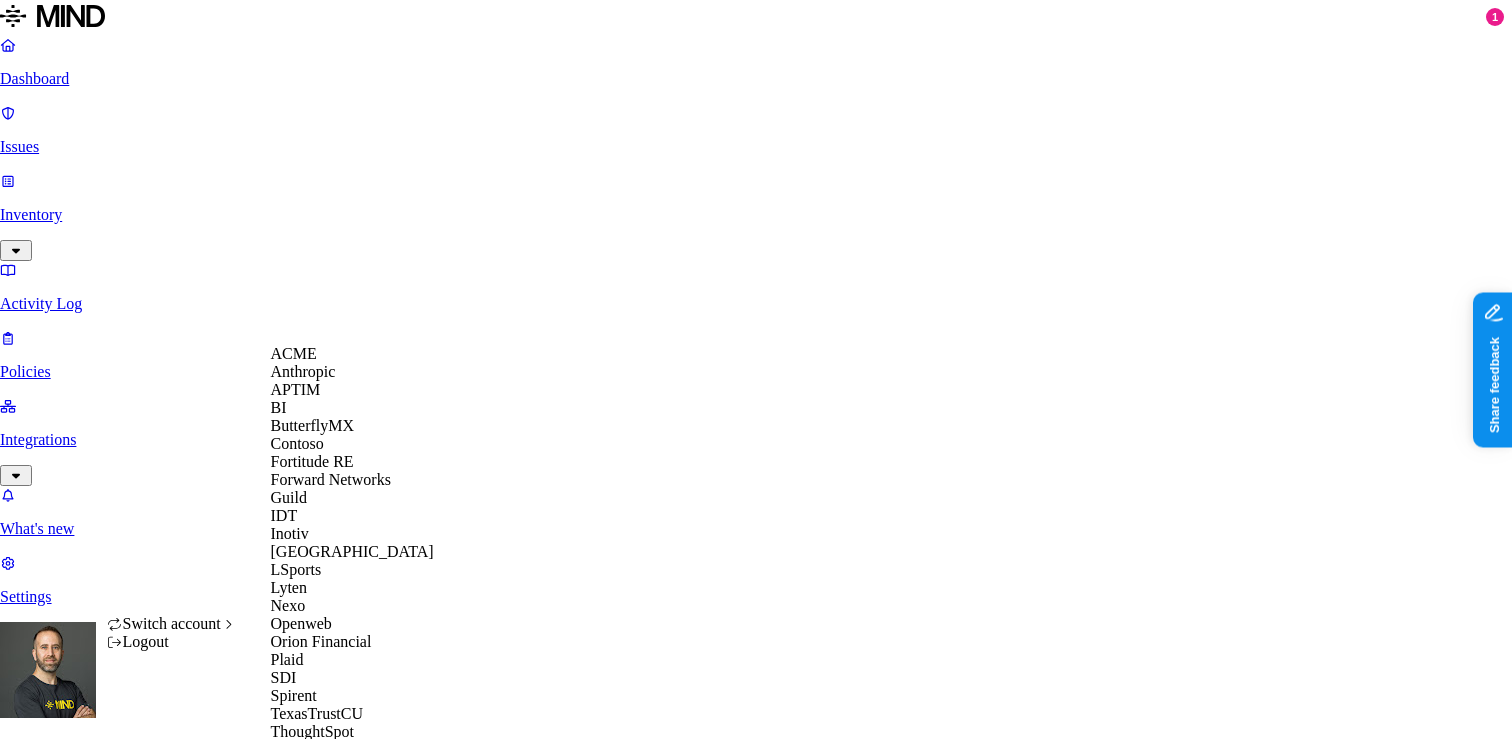 scroll, scrollTop: 560, scrollLeft: 0, axis: vertical 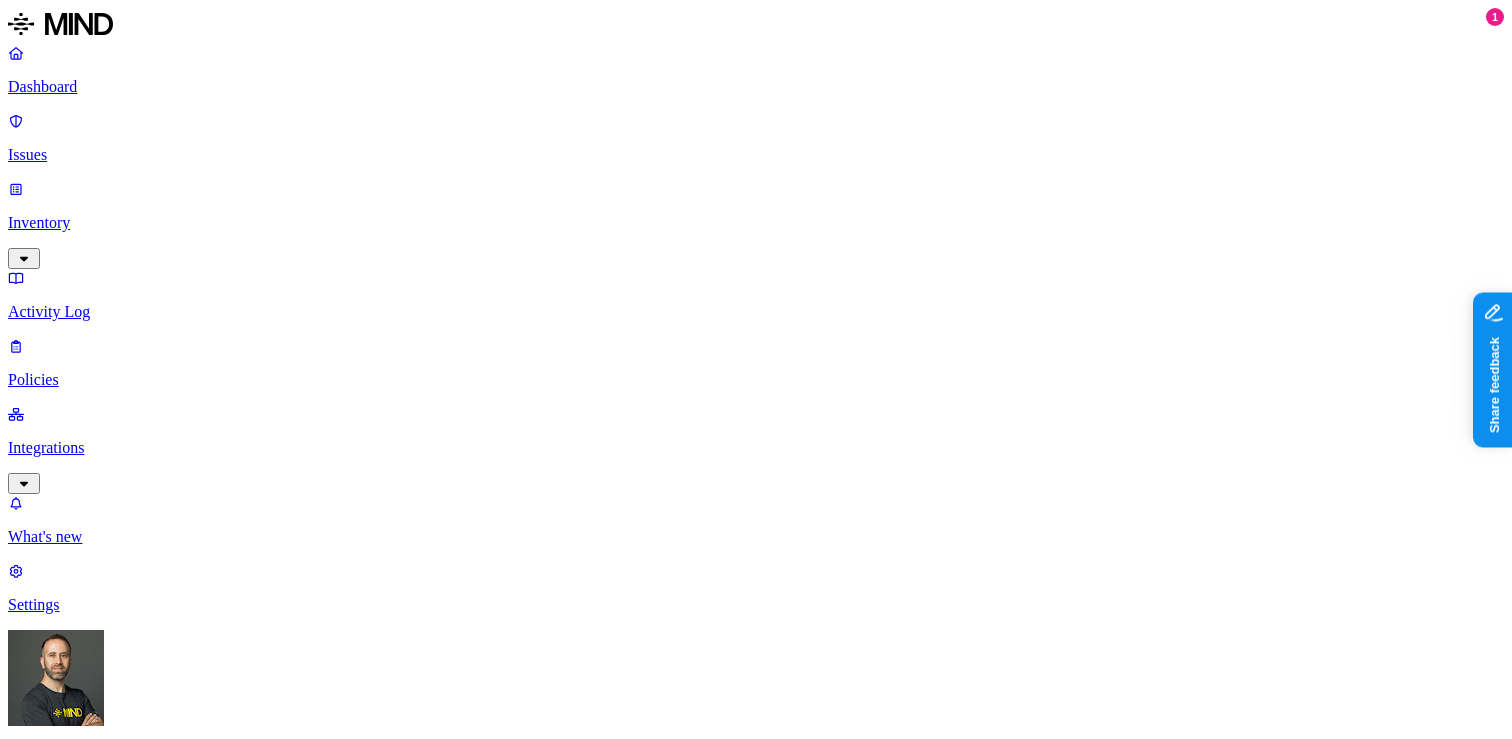 click 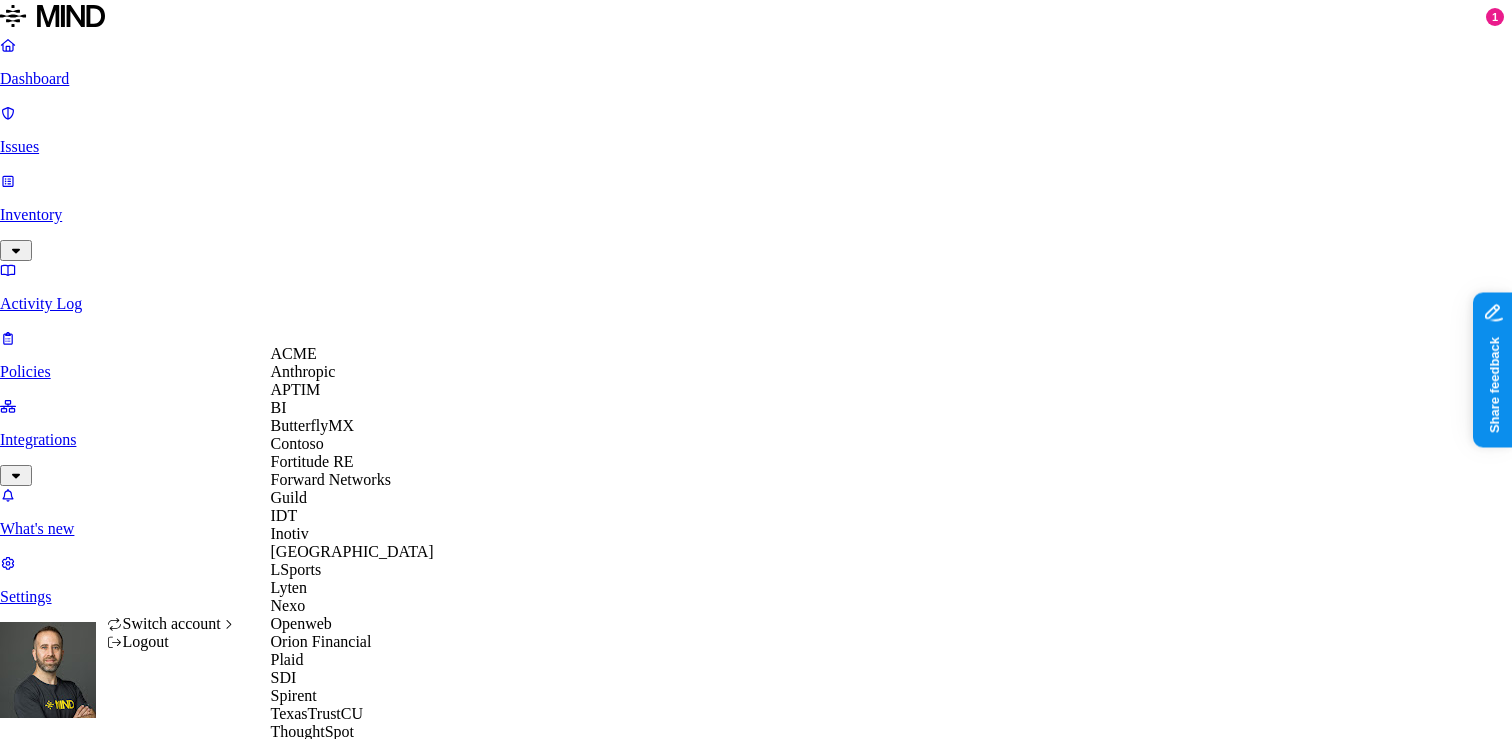 scroll, scrollTop: 560, scrollLeft: 0, axis: vertical 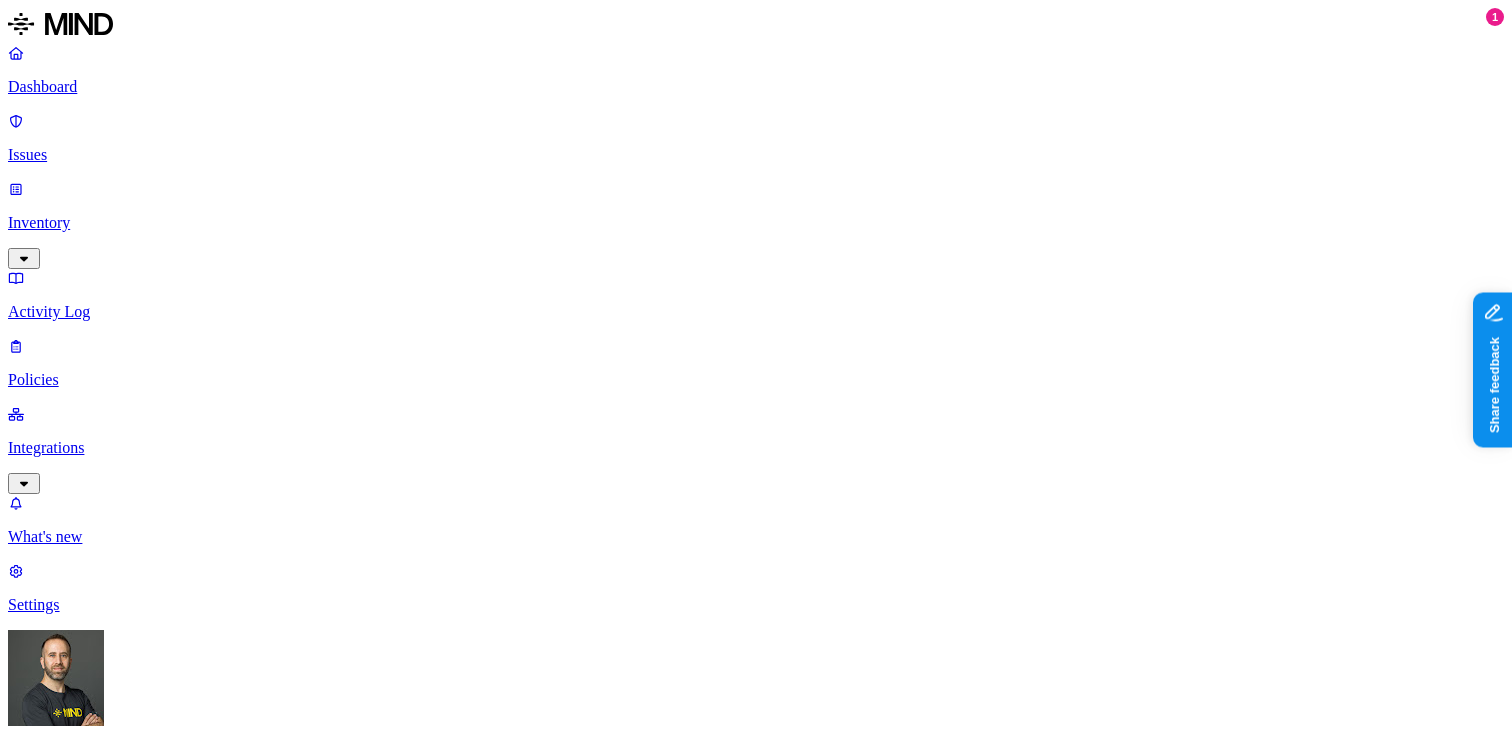 click on "Dashboard" at bounding box center [756, 87] 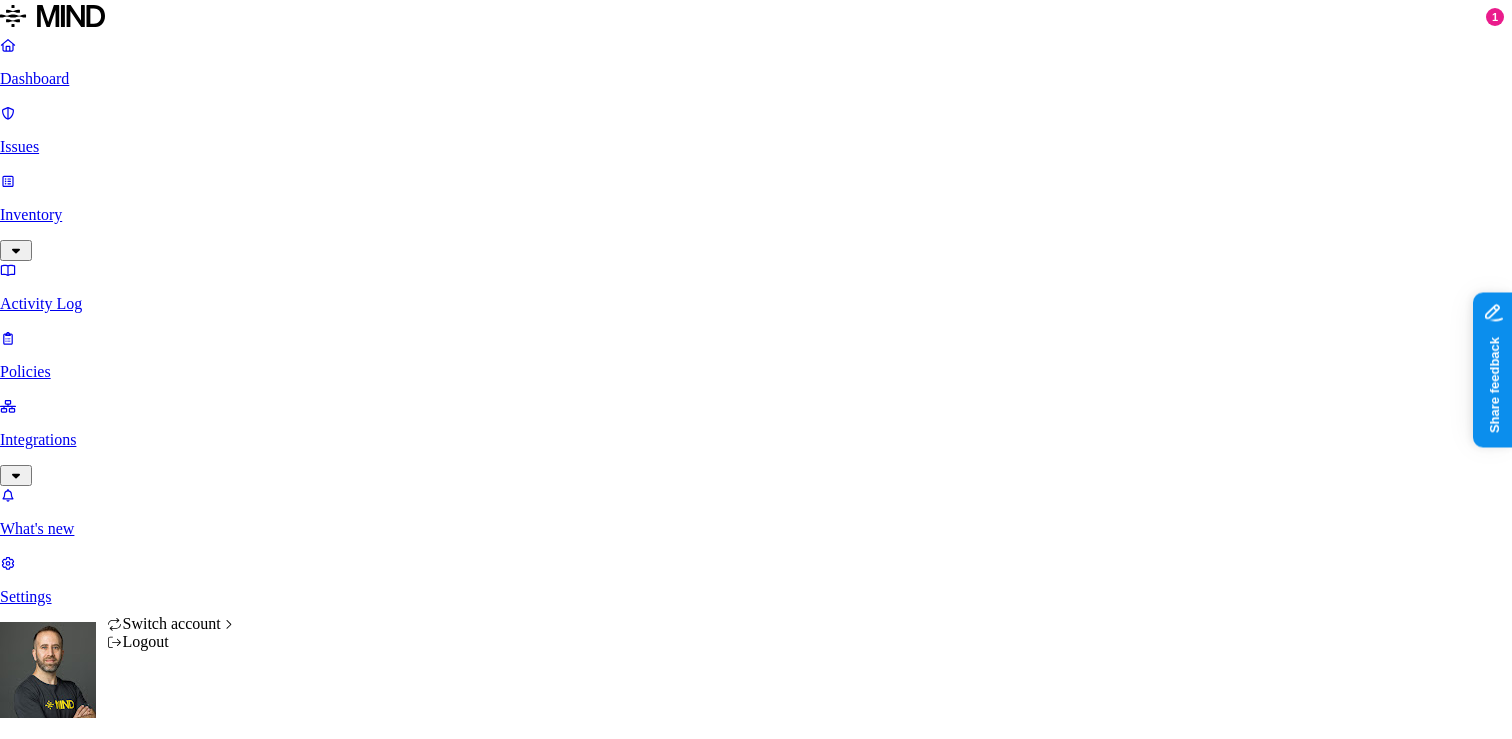 click on "Dashboard Issues Inventory Activity Log Policies Integrations What's new 1 Settings Tom Mayblum Guild Dashboard 8 Discovery Detection Prevention Last update: 09:05 PM Scanned resources 2.7M Resources by integration 2.69M Tannin Google Workspace 8.74K Guild 1.49K Guild Github PII 171K Email address 492K Person Name 166K SSN 8.93K IBAN 773 Date of birth 28 Individual Taxpayer Identification 22 PCI 616 Credit card 902 Secrets 126 Encryption Key 166 AWS credentials 72 Password 17 GCP credentials 6 Azure credentials 5 Other 297K Source code 373K Collaboration agreement 5.88K Statement of work 5.11K Administrative protocols 1.71K Platform agreement 816 Top resources with sensitive data Resource Sensitive records Owner Last access SFDC Ticket_LPS Models Distro Lists Email address 112172 Person Name 105910 Zane Young Jun 14, 2025, 04:04 PM providence_employees_20240309.csv SSN 1 Email address 202806 Alex Panganiban Jun 14, 2025, 04:47 PM Providence_Eligibility File_2024-11-13 SSN 1 Email address 201140 SSN" at bounding box center [756, 1692] 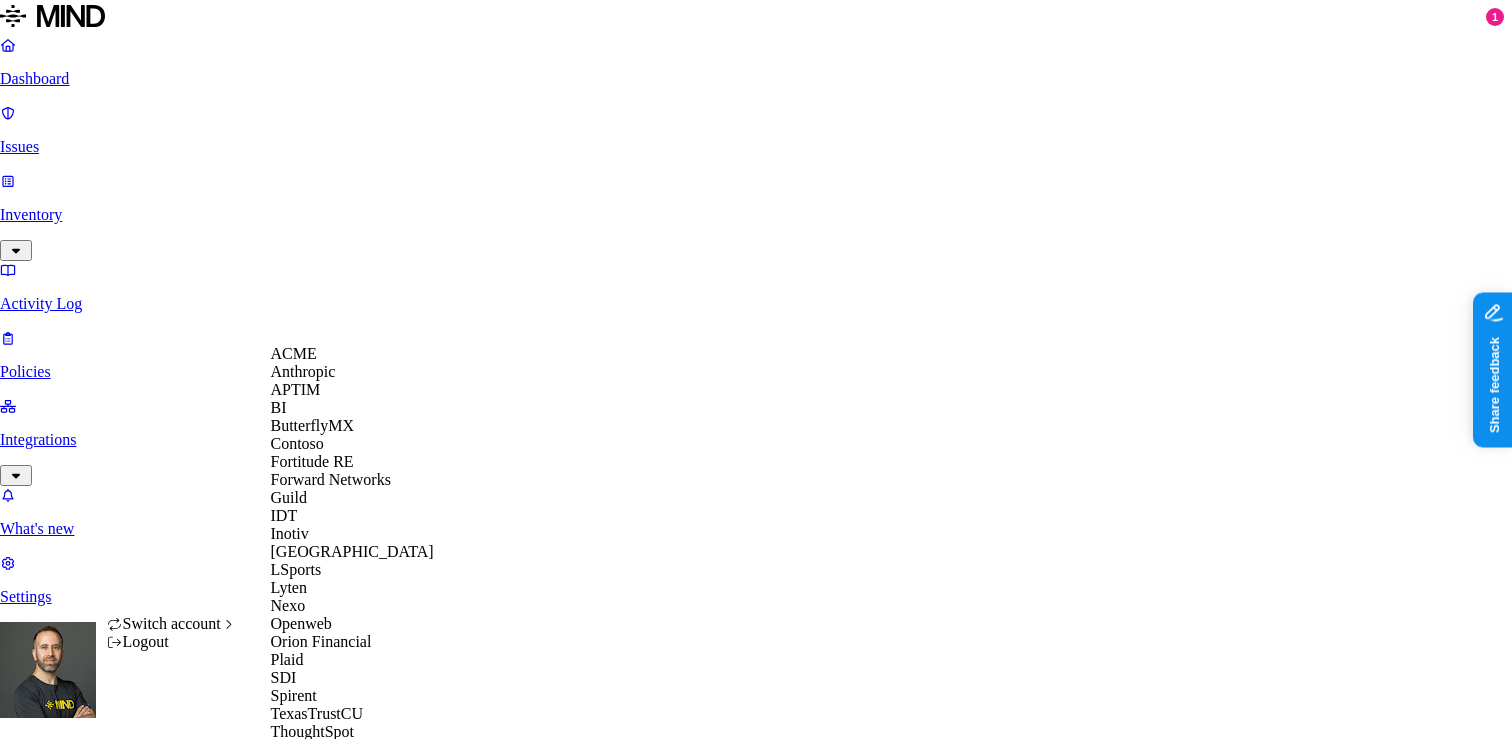 click on "ACME" at bounding box center (352, 354) 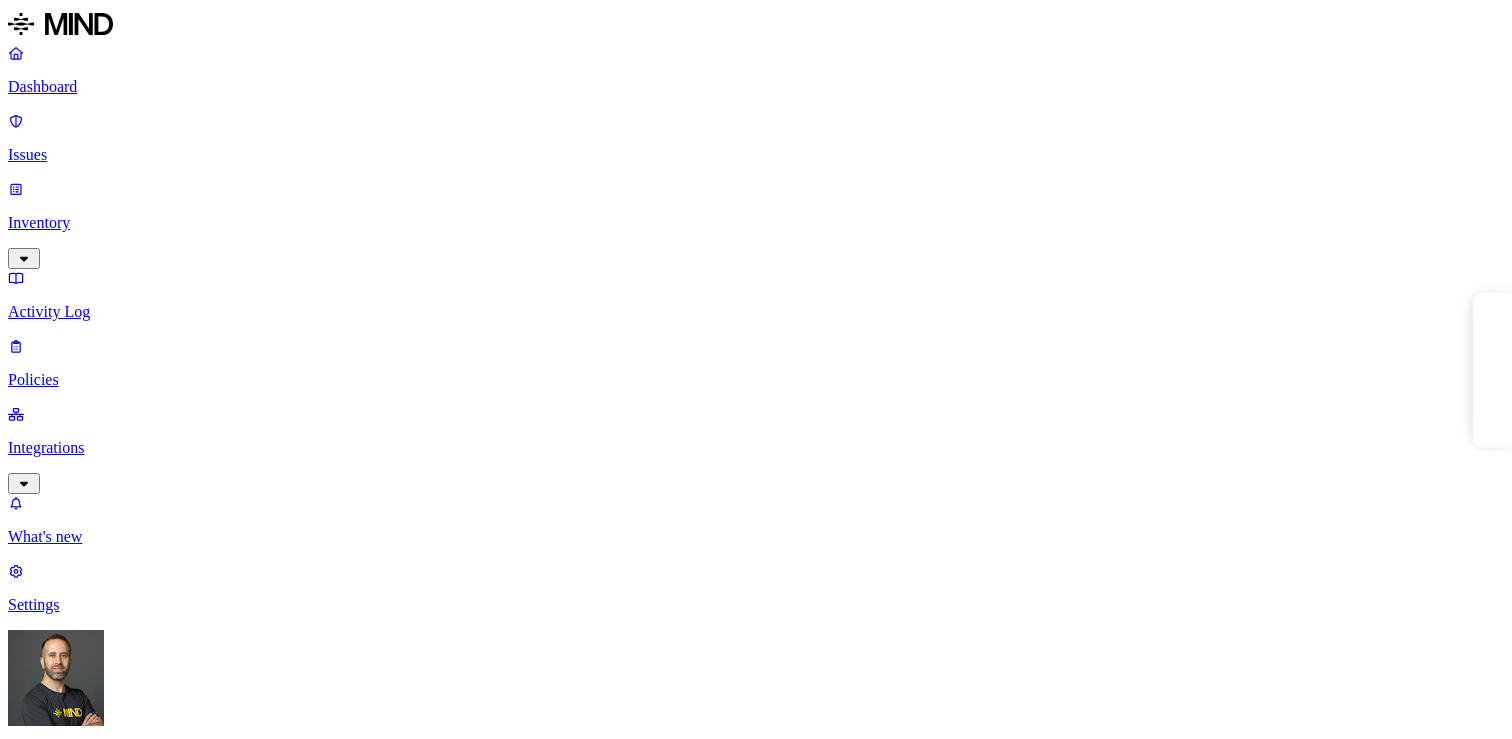 scroll, scrollTop: 0, scrollLeft: 0, axis: both 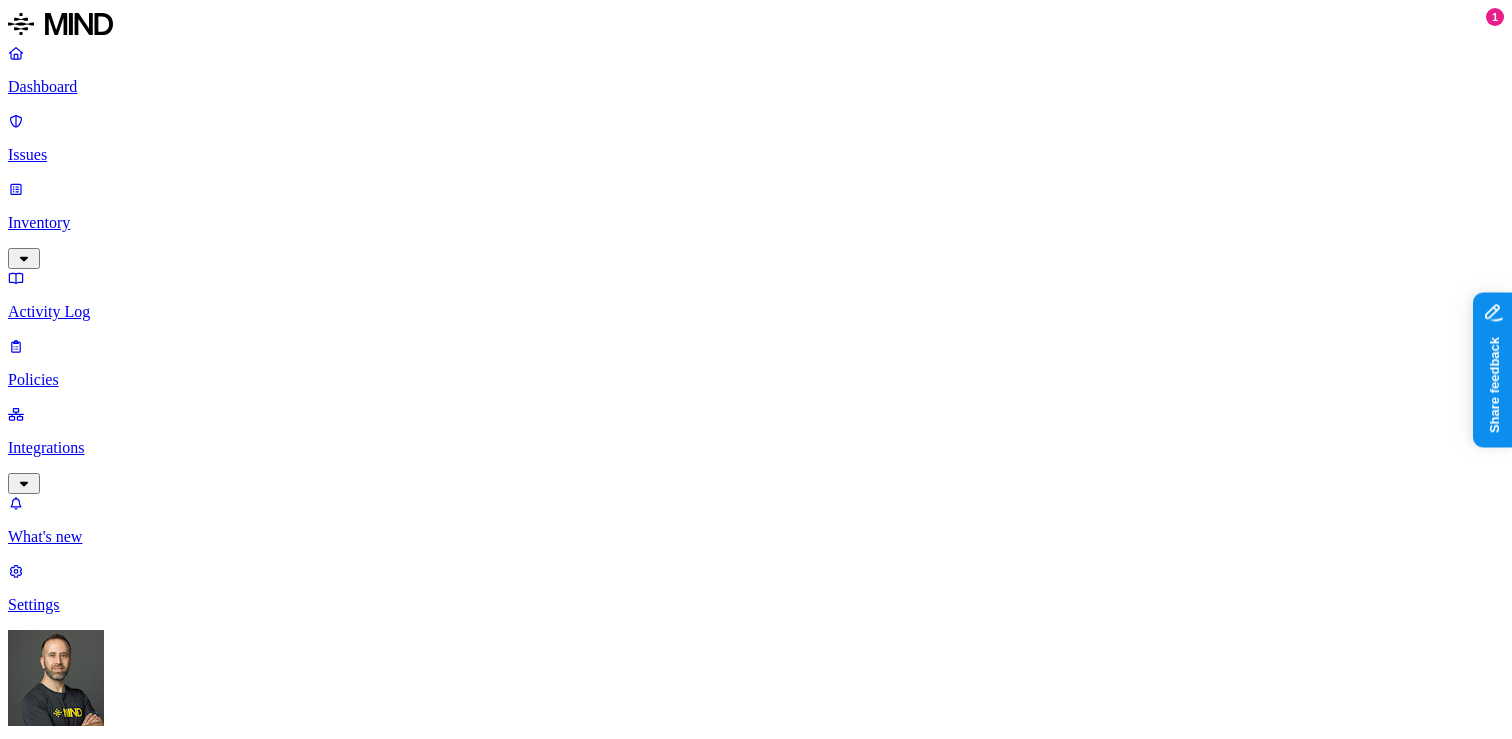 click 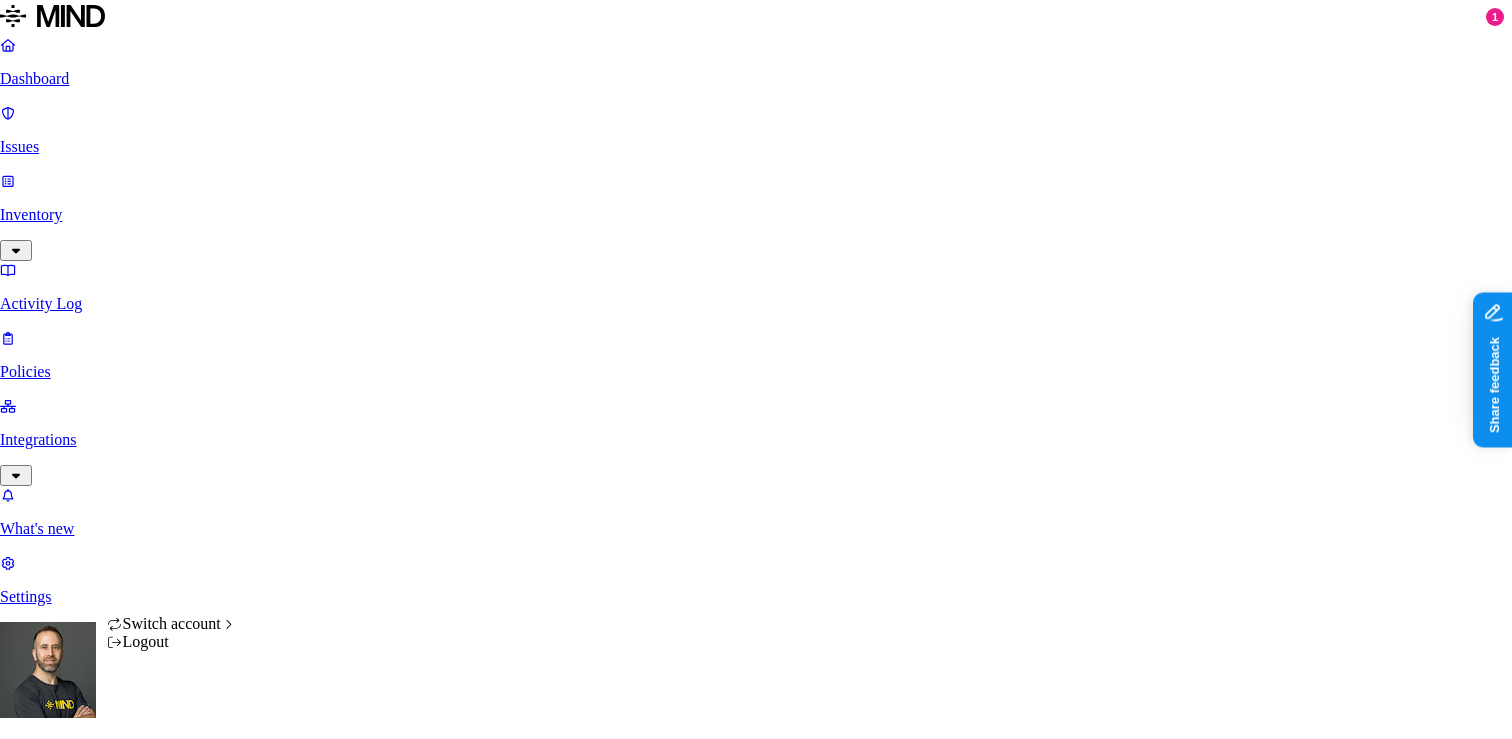 click on "Dashboard Issues Inventory Activity Log Policies Integrations What's new 1 Settings [PERSON_NAME] ACME Dashboard 10 Discovery Detection Prevention Last update: 09:01 PM Scanned resources 2.68K Resources by integration 1.96K ACME Office365 530 ACME Google Drive 82 MIND ACME 47 ACME Confluence 37 ACME Box 8 ACME onprem file share PII 310 IBAN 271 SSN 38 Person Name 28 Email address 16 Individual Taxpayer Identification 2 Address 2 PCI 114 Credit card 116 Secrets 175 AWS credentials 168 Github credentials 3 Password 2 Encryption Key 1 Other 1.56K Mind Test File 1.54K Source code 10 CUI 3 Collaboration agreement 2 Statement of work 2 Bill of materials 2 Top resources with sensitive data Resource Sensitive records Owner Last access sensitive1.txt Credit card 1 SSN 1 AWS credentials 106 IBAN 1 Hod Bin Noon [DATE] 01:47 PM test selective audit.docx AWS credentials 107 IBAN 1 Person Name 1 Hod Bin Noon [DATE] 02:02 PM sensitive1.txt Credit card 1 SSN 1 AWS credentials 106 IBAN 1 Hod Bin Noon 1 1" at bounding box center (756, 2128) 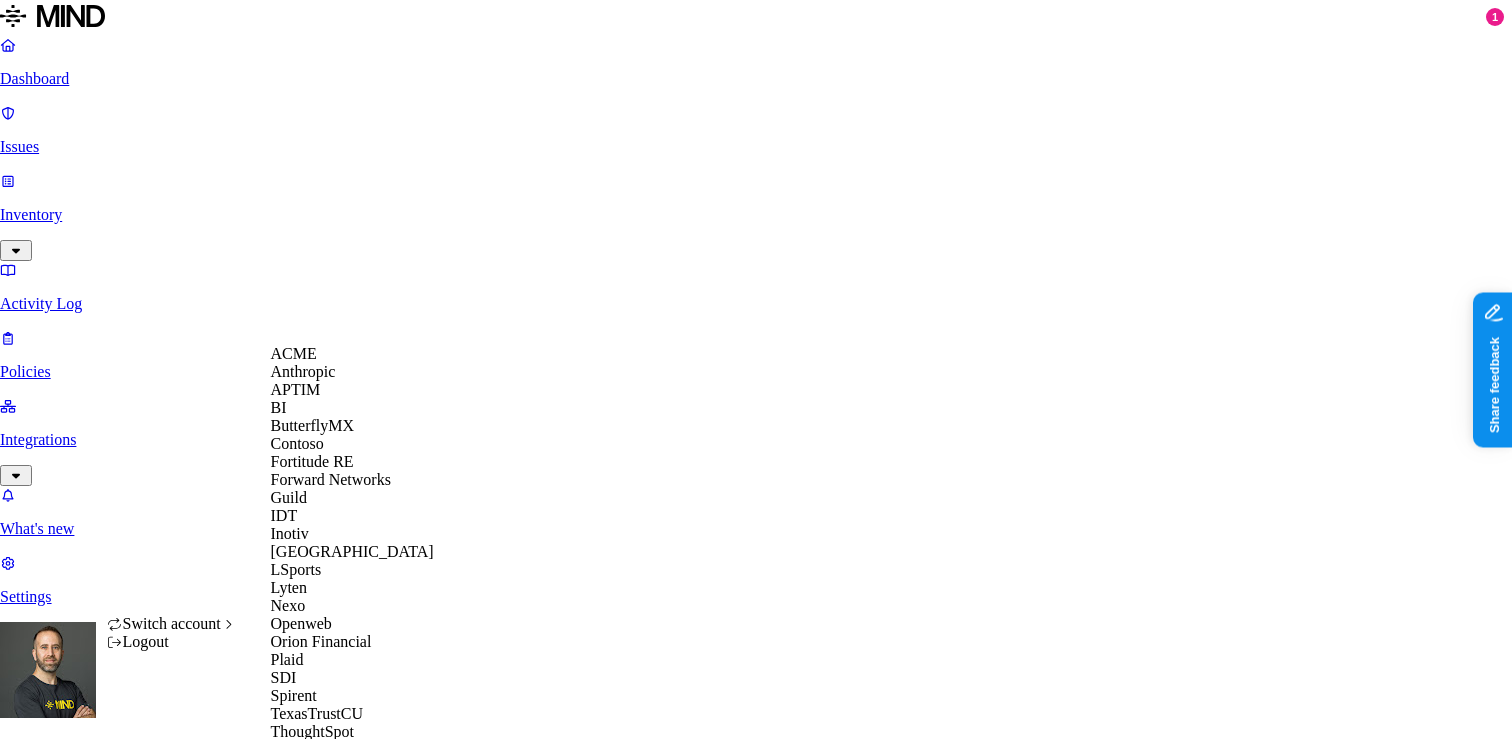 scroll, scrollTop: 560, scrollLeft: 0, axis: vertical 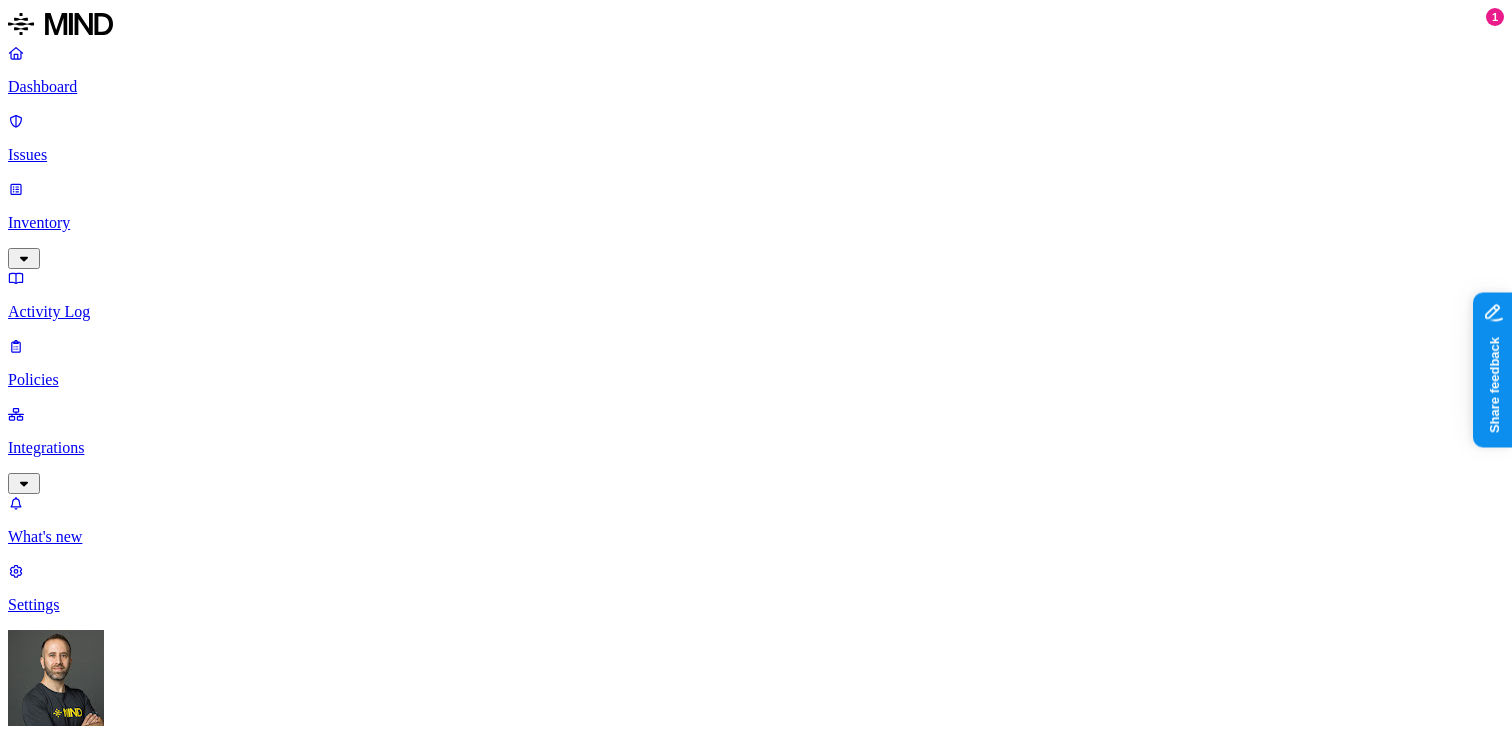click on "Prevention" at bounding box center (195, 1010) 